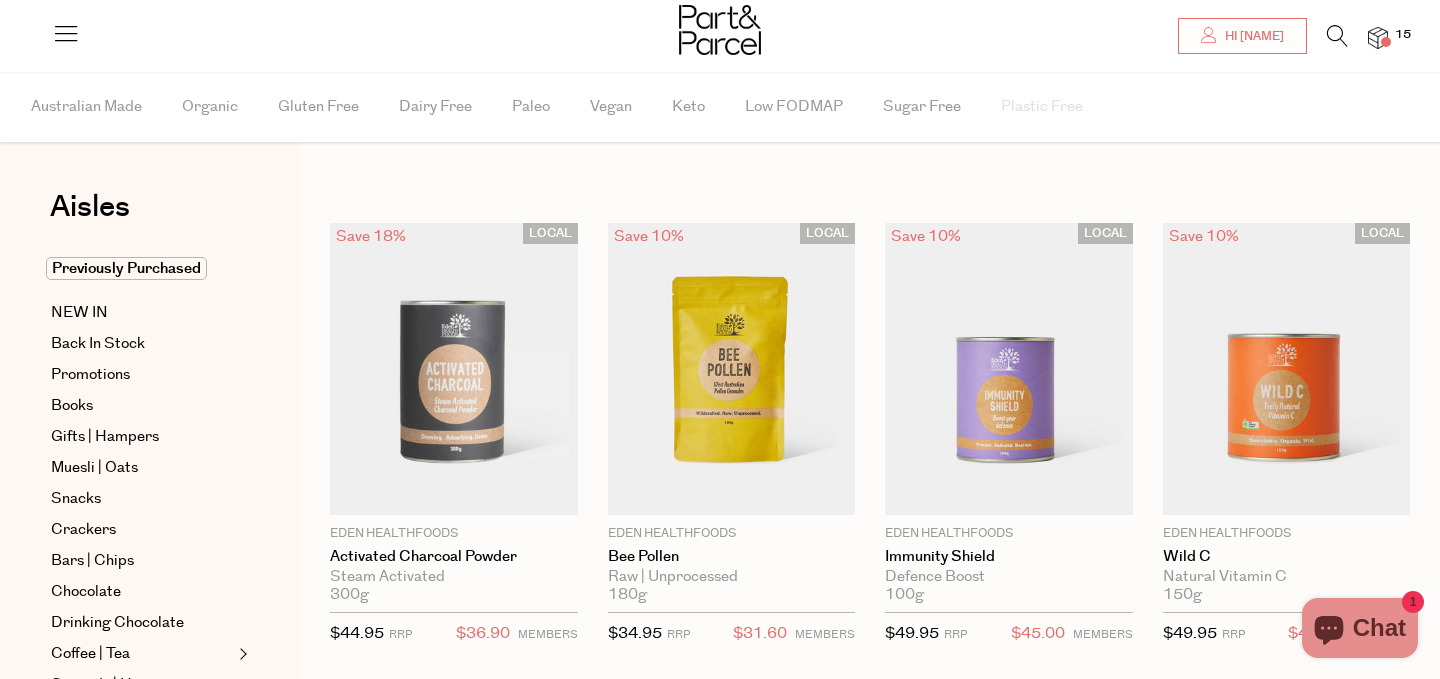 scroll, scrollTop: 40, scrollLeft: 0, axis: vertical 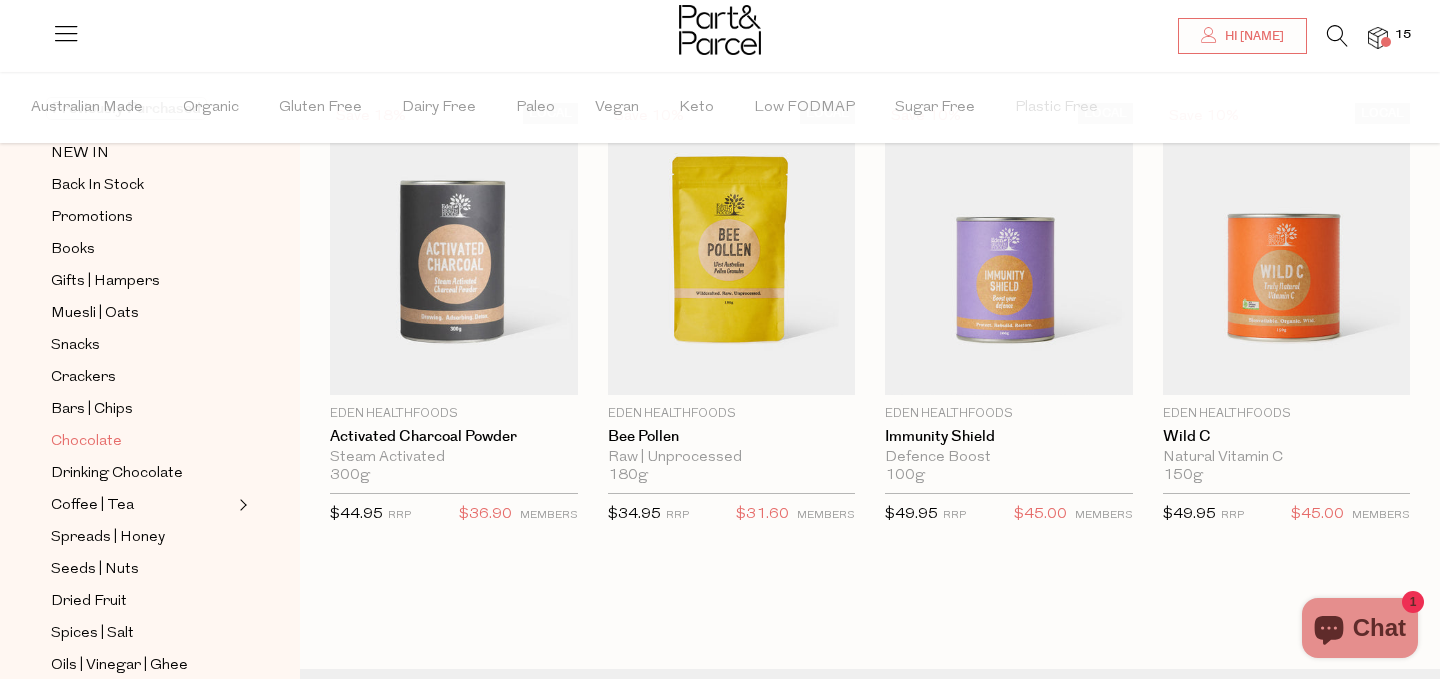 click on "Chocolate" at bounding box center [86, 442] 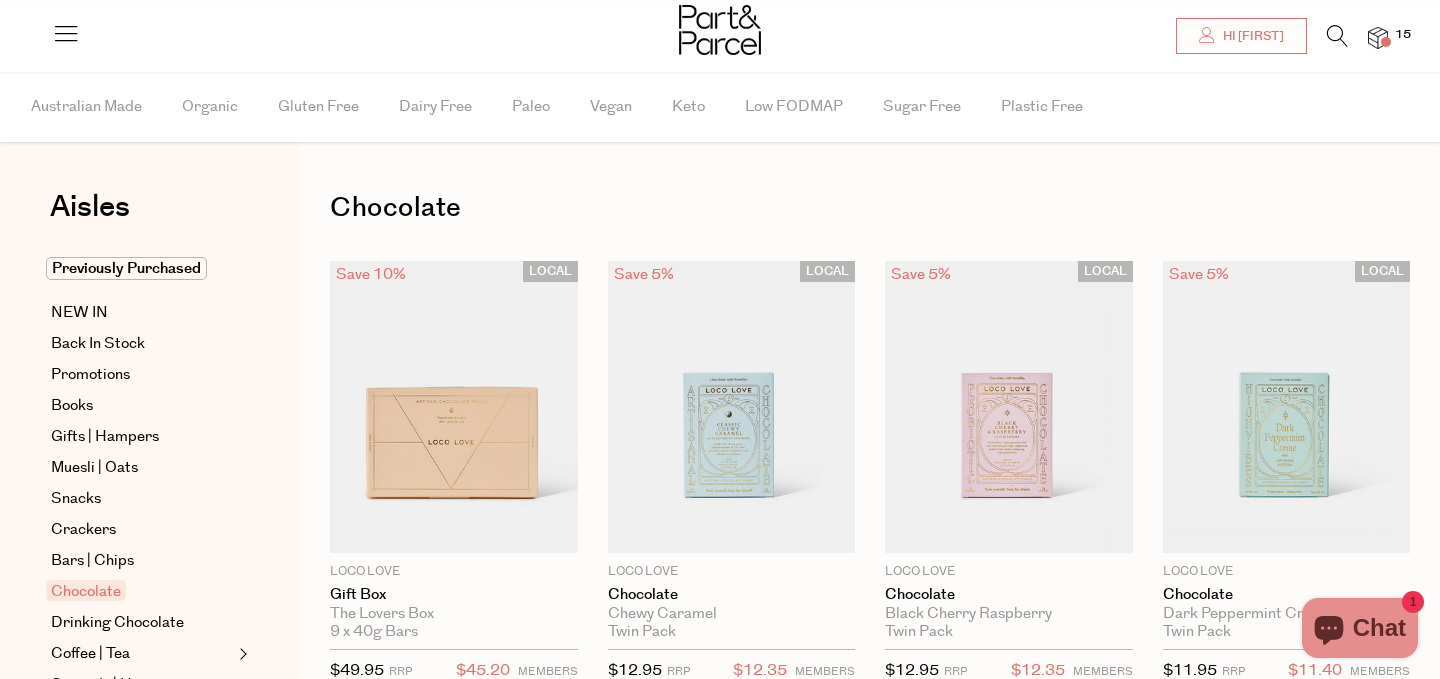 scroll, scrollTop: 40, scrollLeft: 0, axis: vertical 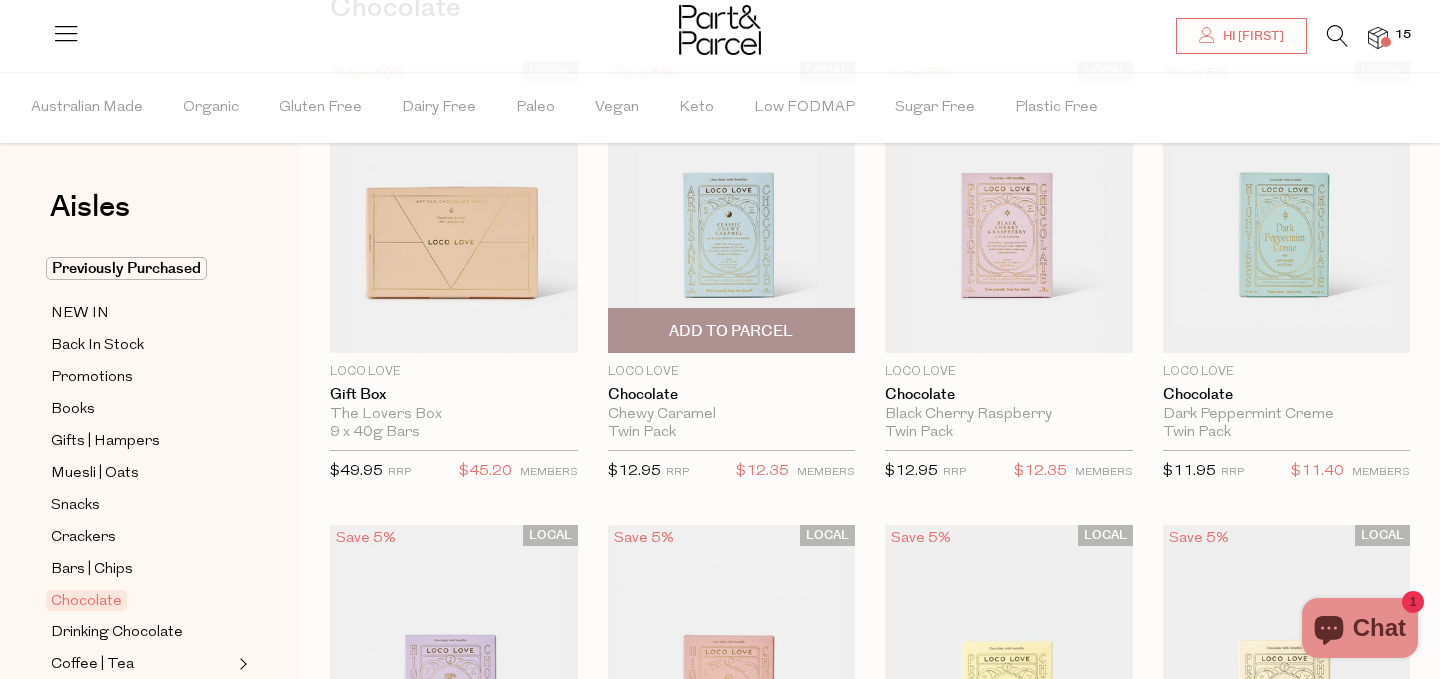 click at bounding box center [732, 207] 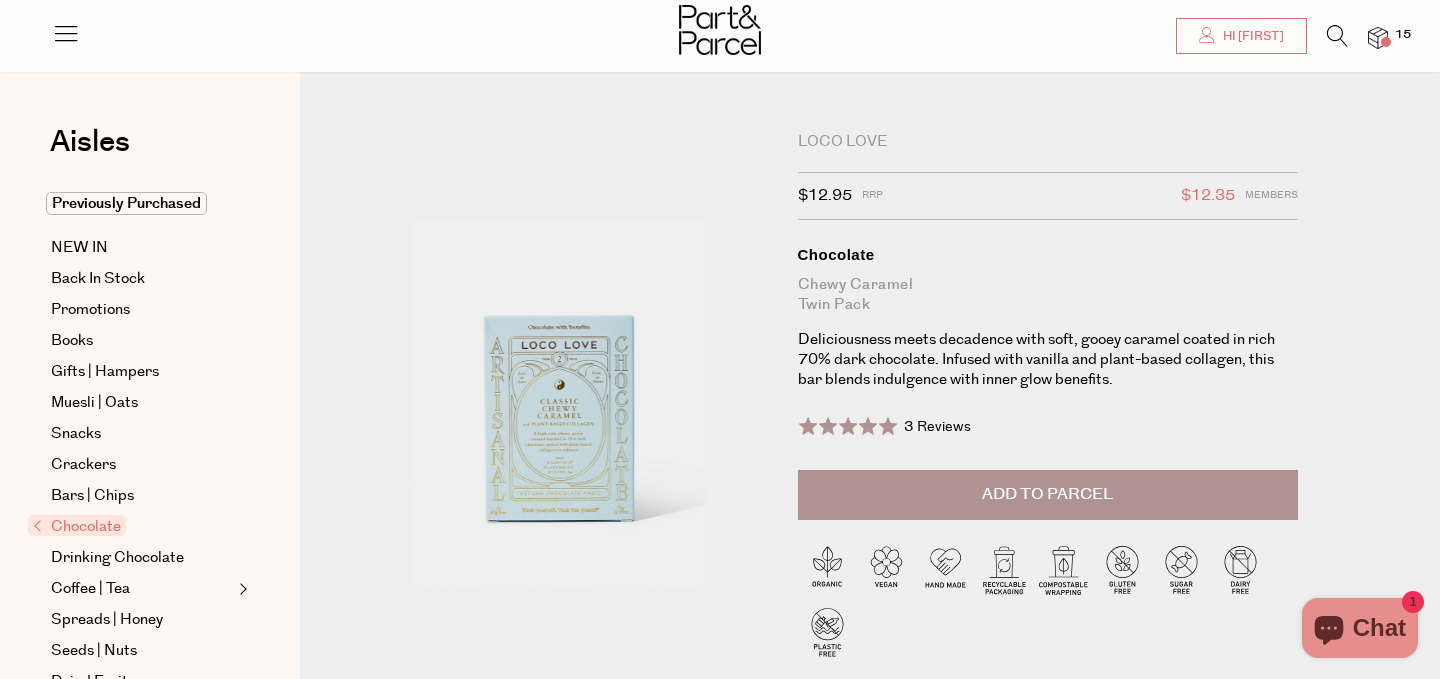 scroll, scrollTop: 120, scrollLeft: 0, axis: vertical 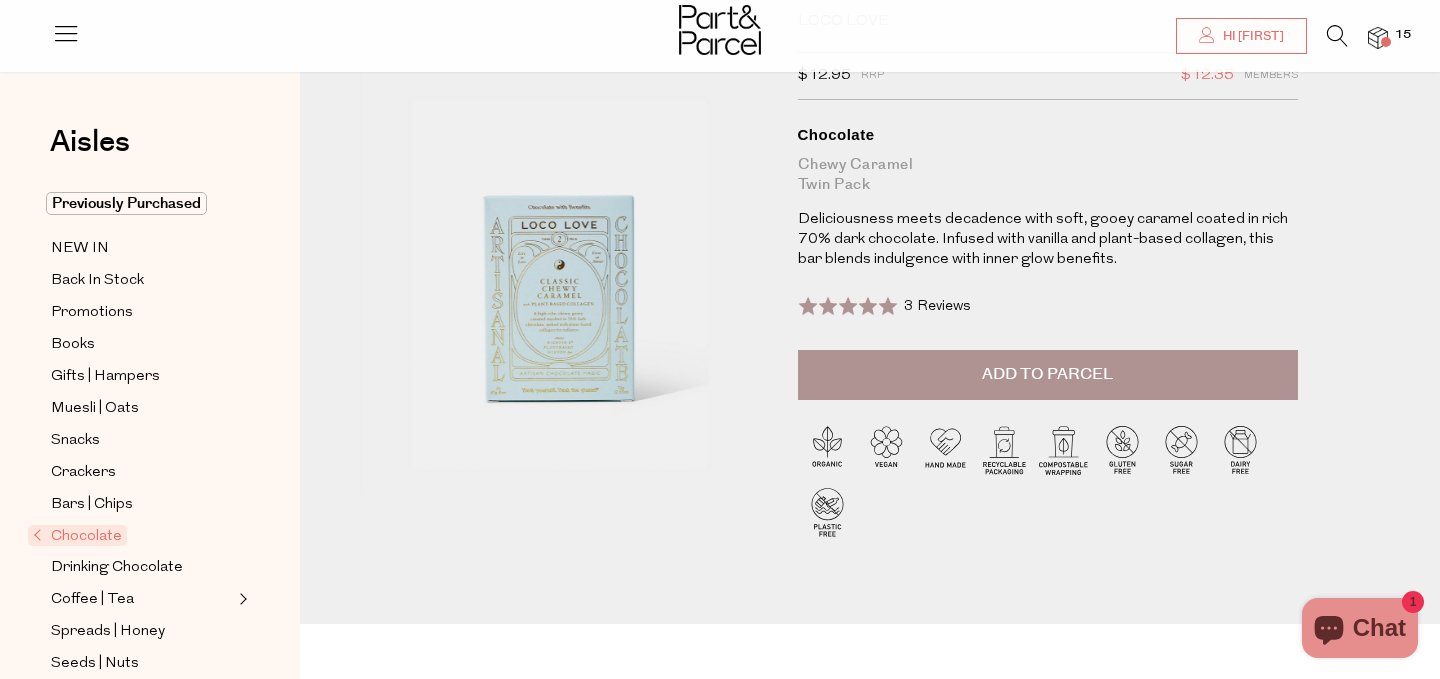 click on "Add to Parcel" at bounding box center (1047, 374) 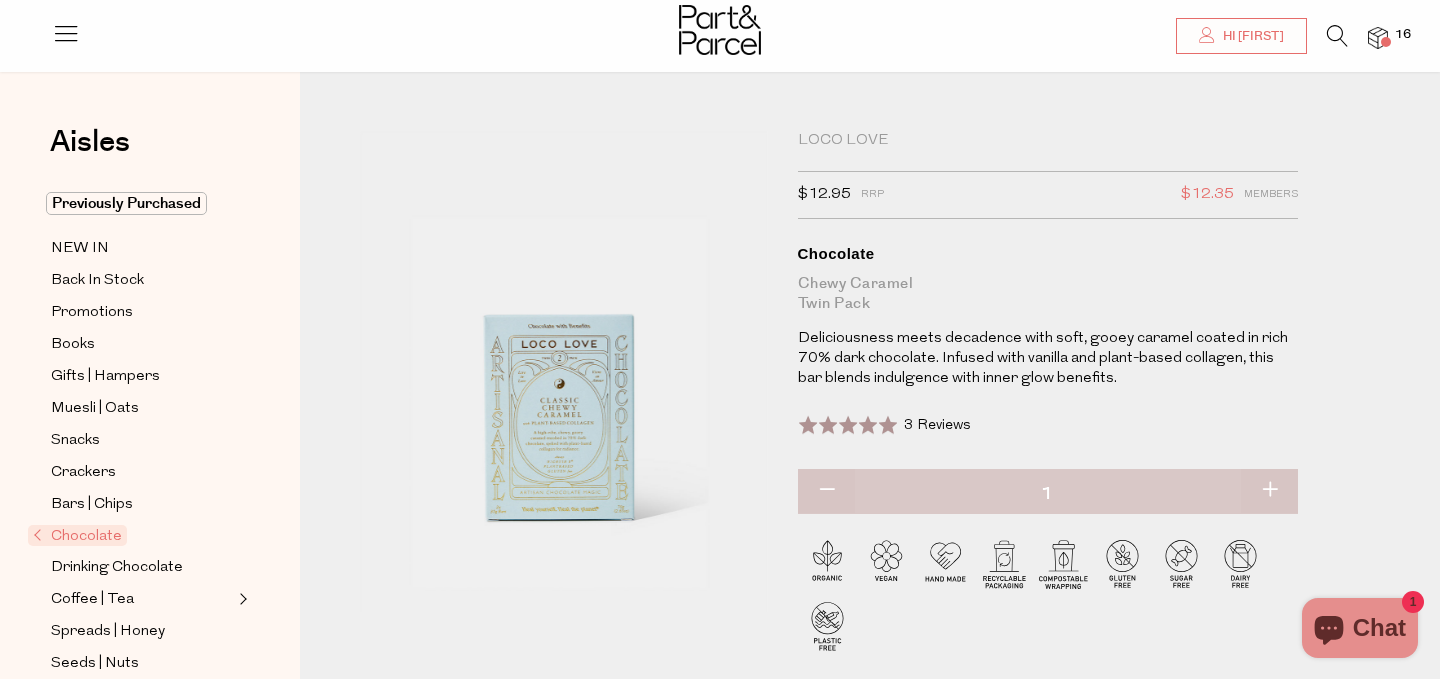 scroll, scrollTop: 0, scrollLeft: 0, axis: both 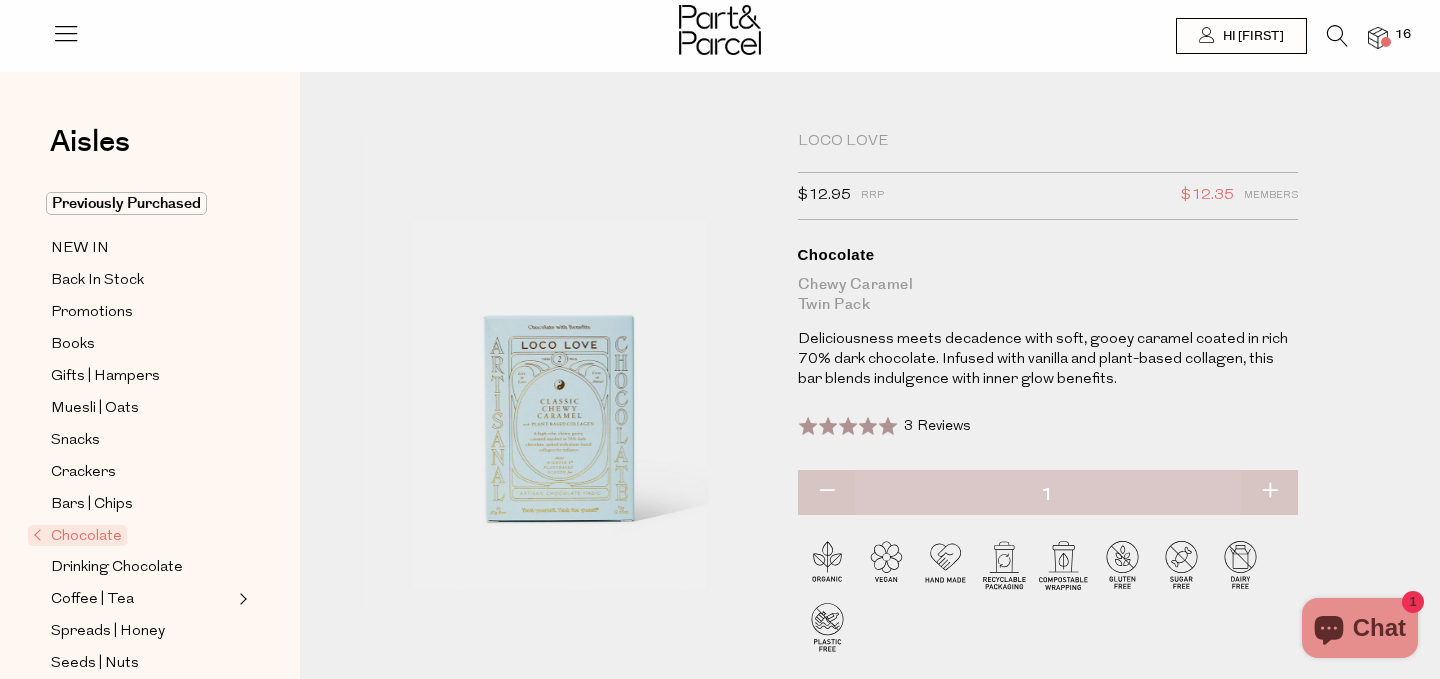 click at bounding box center [1378, 38] 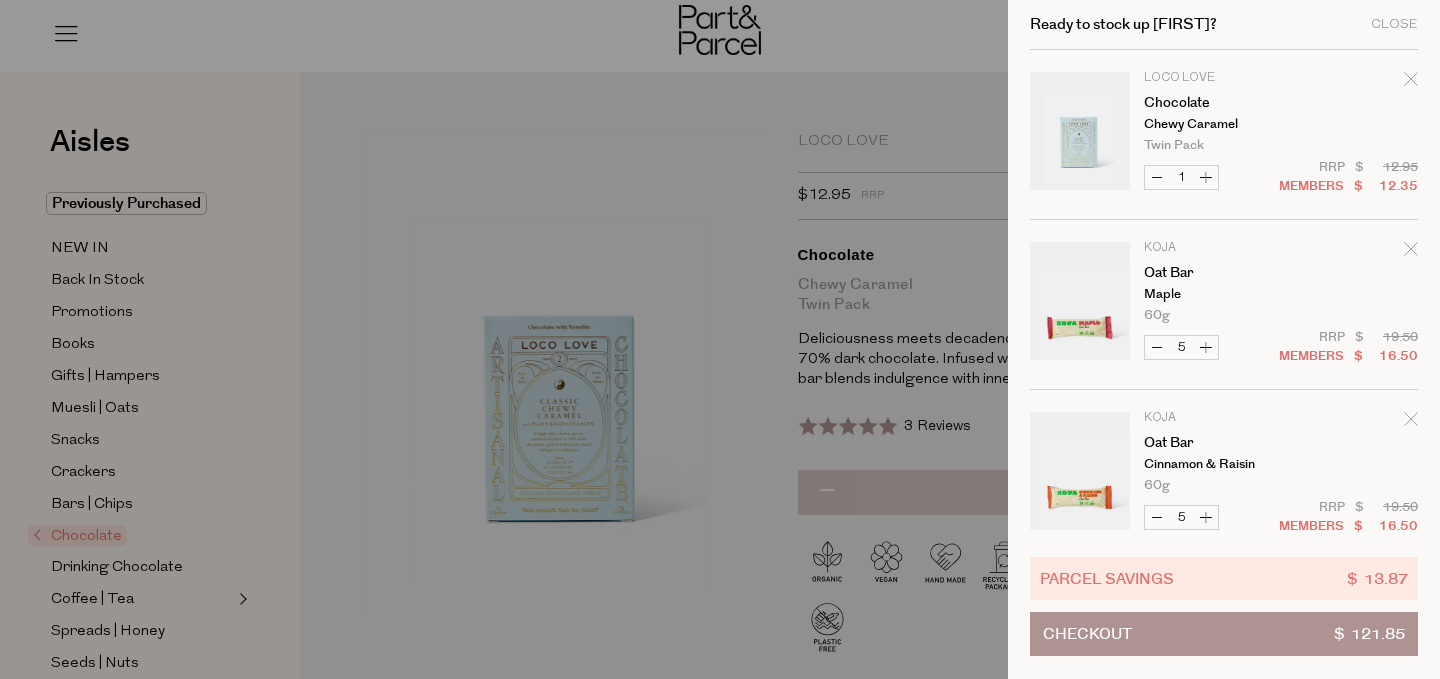 click on "Loco Love
Chocolate
Chewy Caramel
Twin Pack
Only 59 Available" at bounding box center (1281, 112) 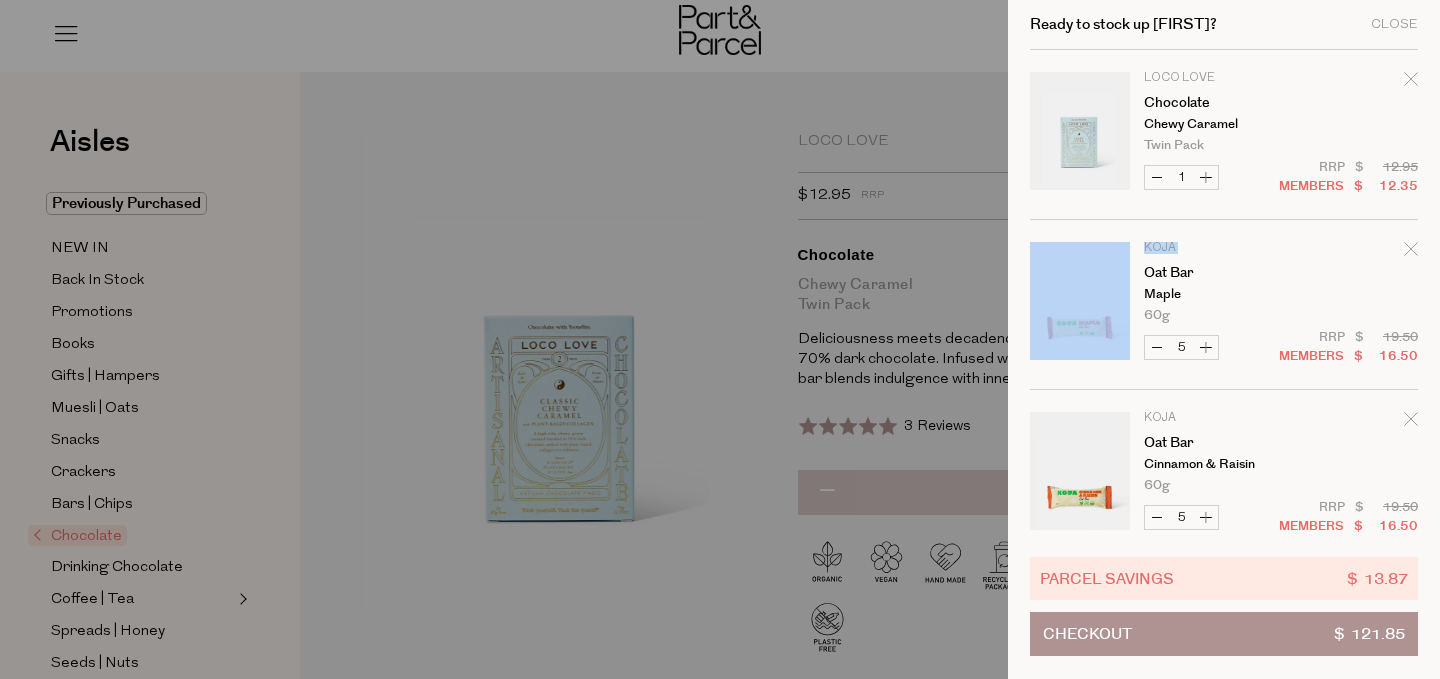 drag, startPoint x: 1283, startPoint y: 203, endPoint x: 1279, endPoint y: 262, distance: 59.135437 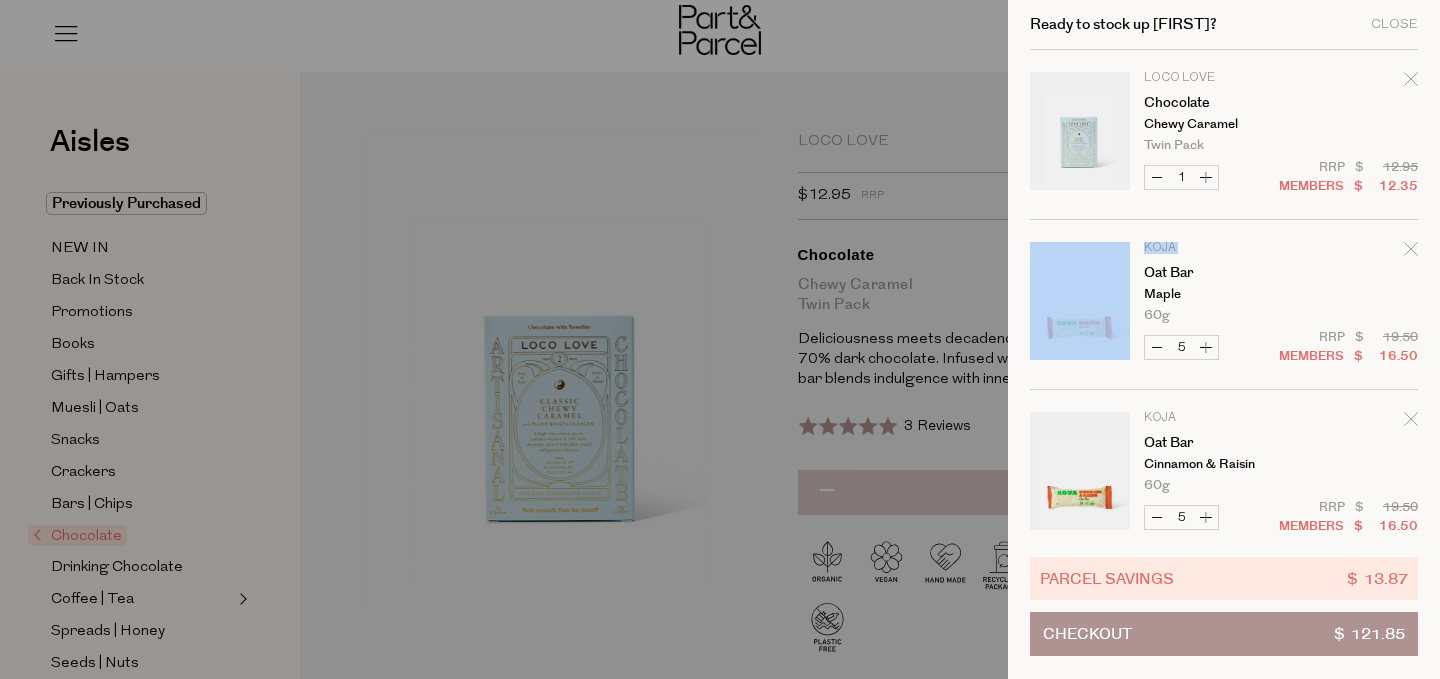 click at bounding box center [720, 339] 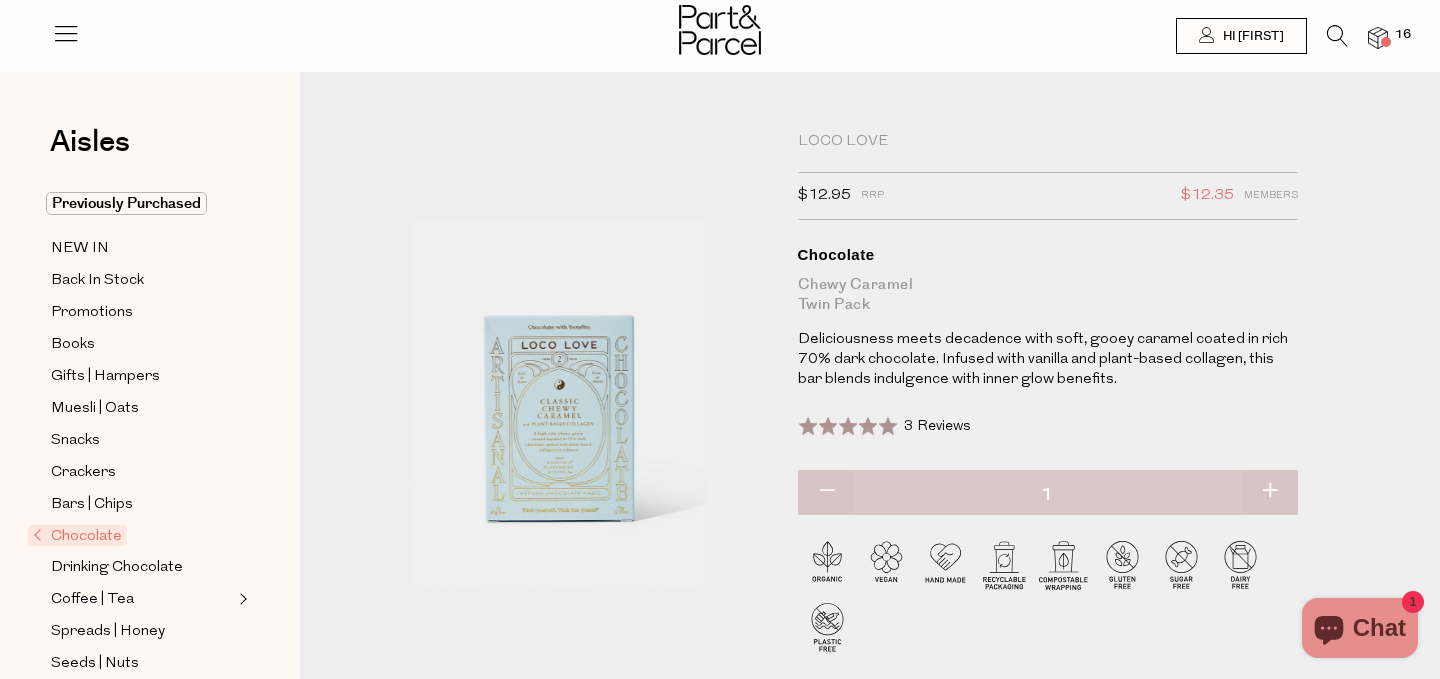 click at bounding box center [1337, 36] 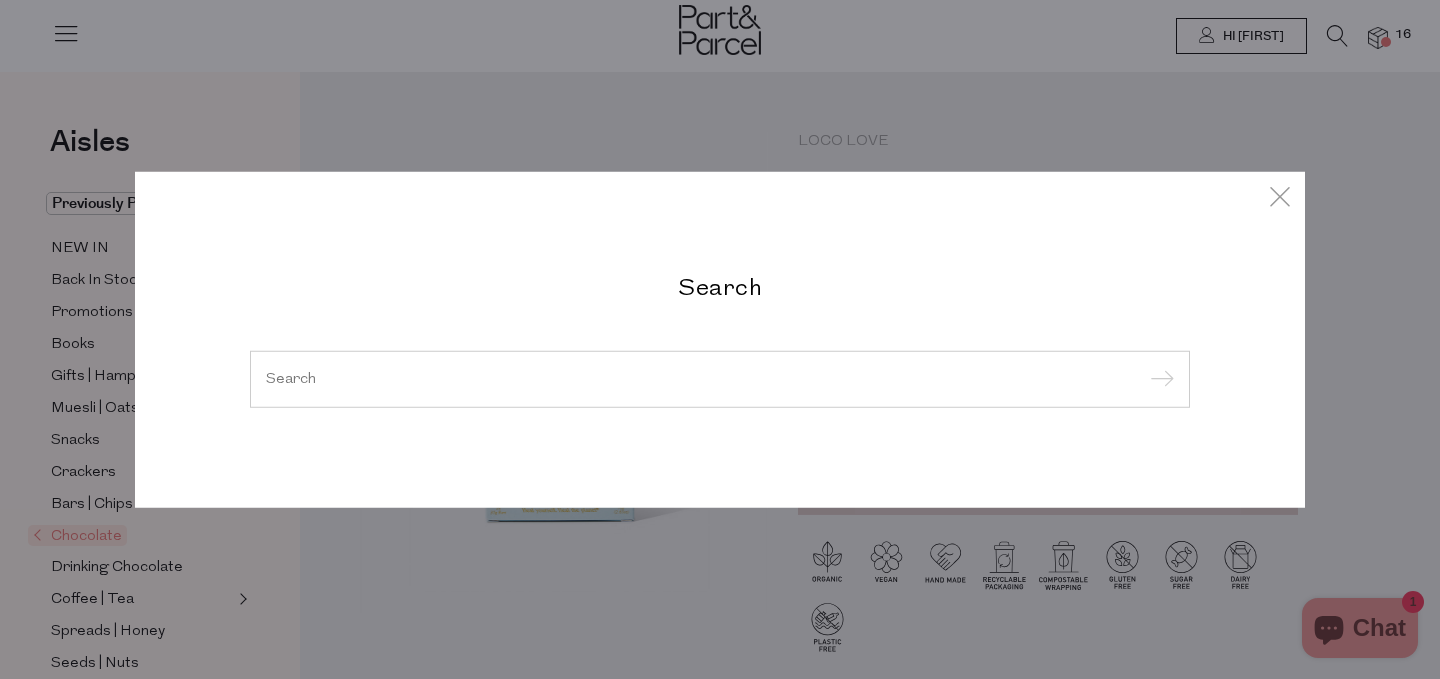 click at bounding box center (720, 378) 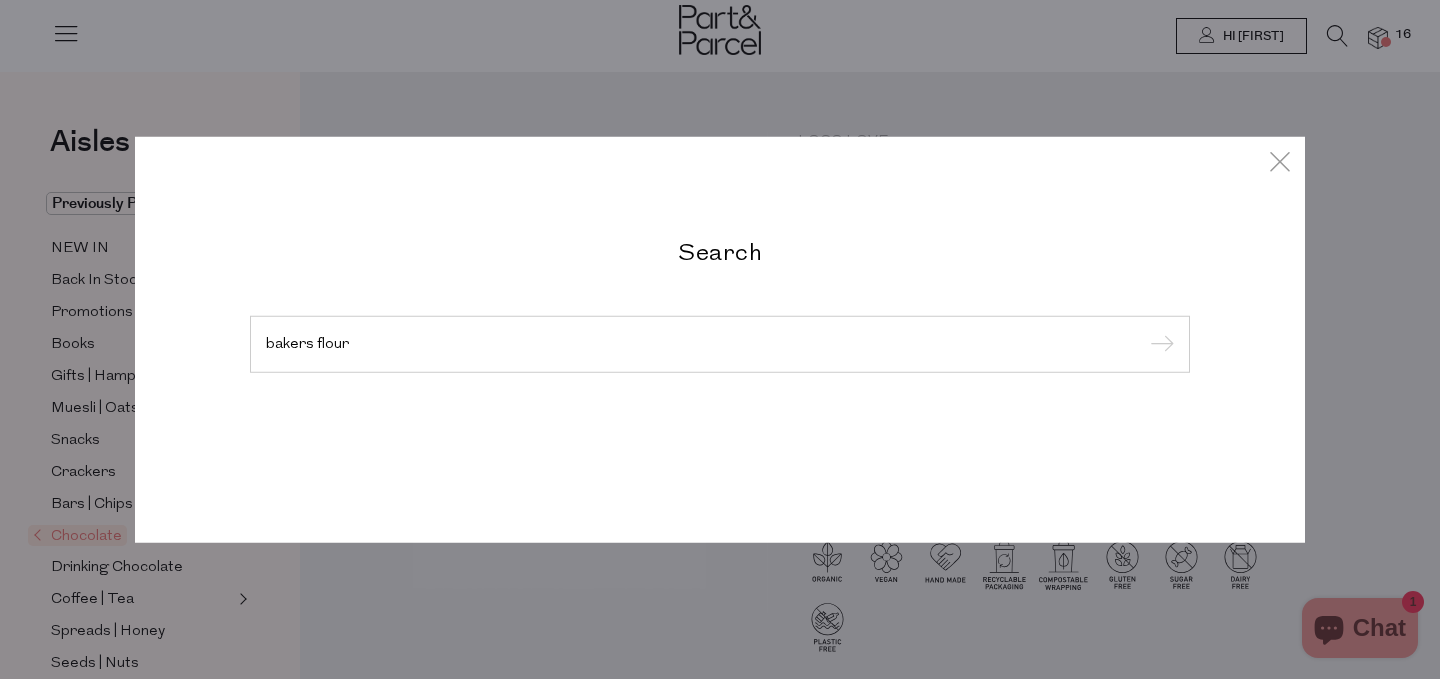 type on "bakers flour" 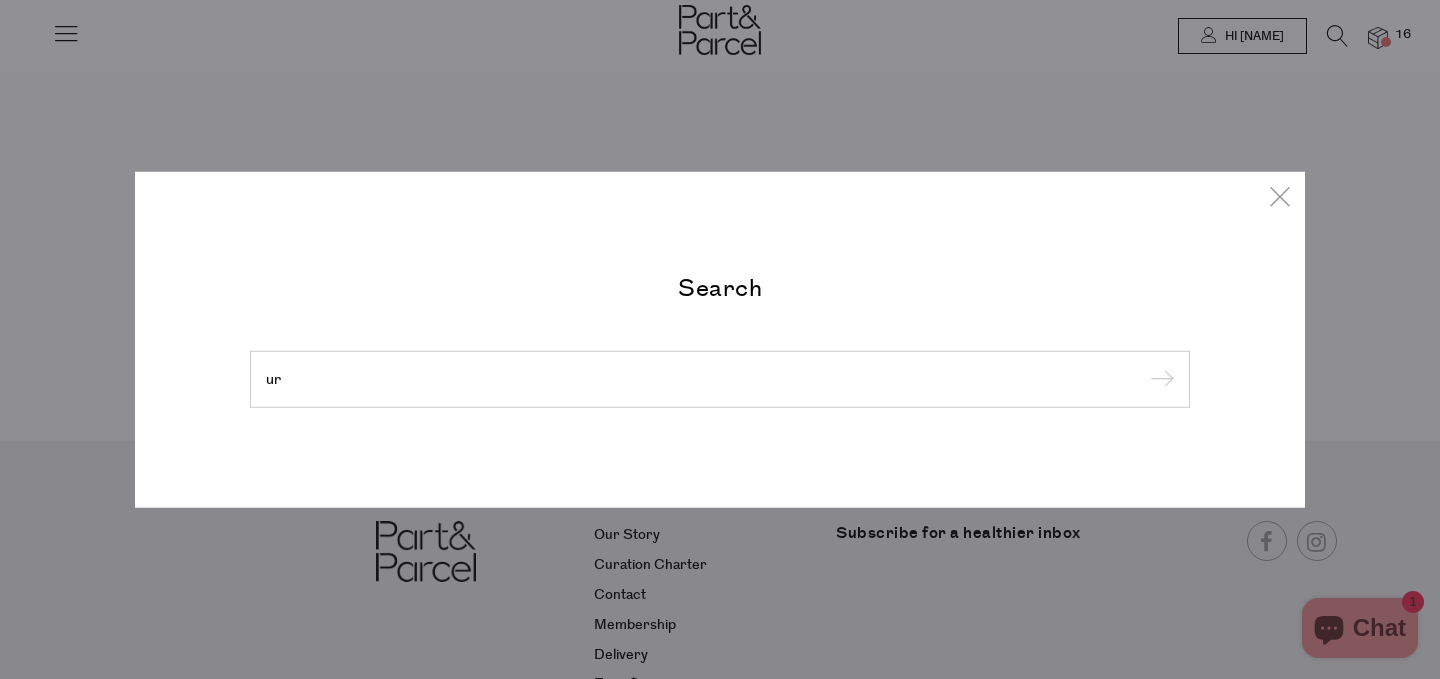 scroll, scrollTop: 0, scrollLeft: 0, axis: both 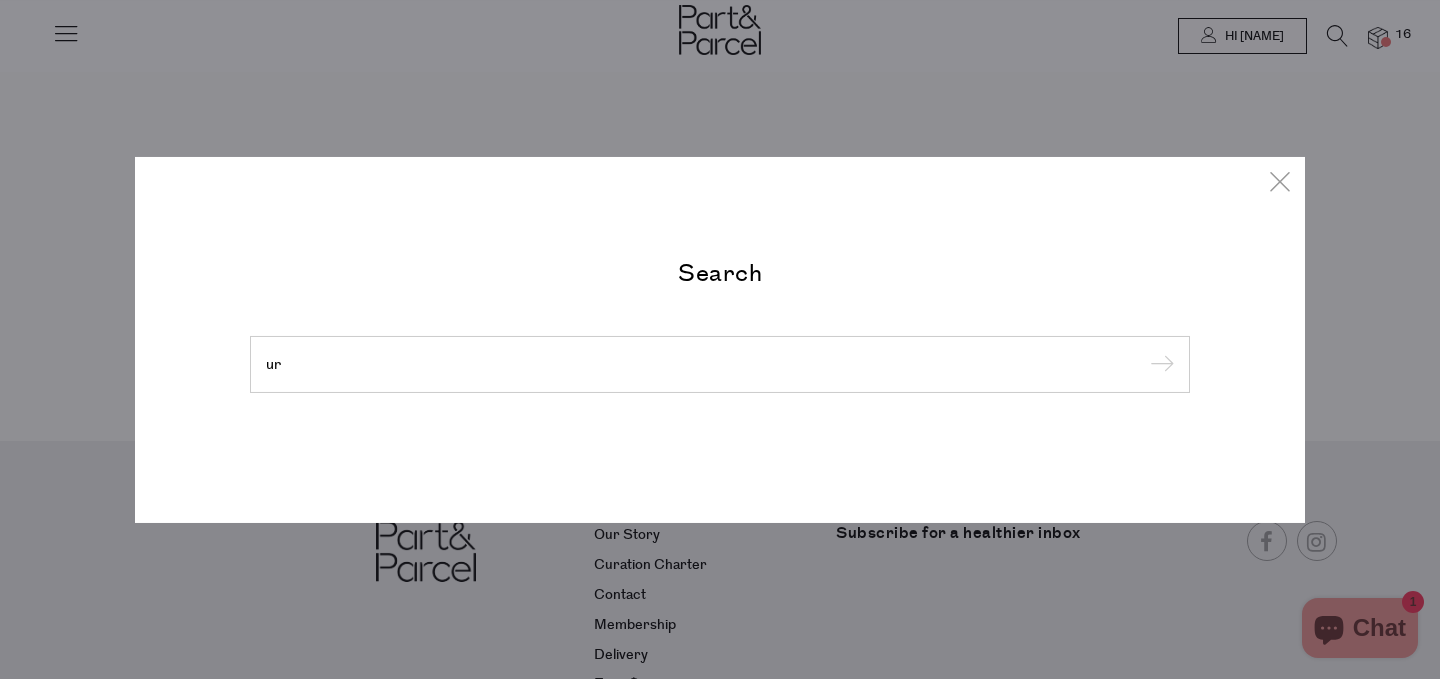 type on "u" 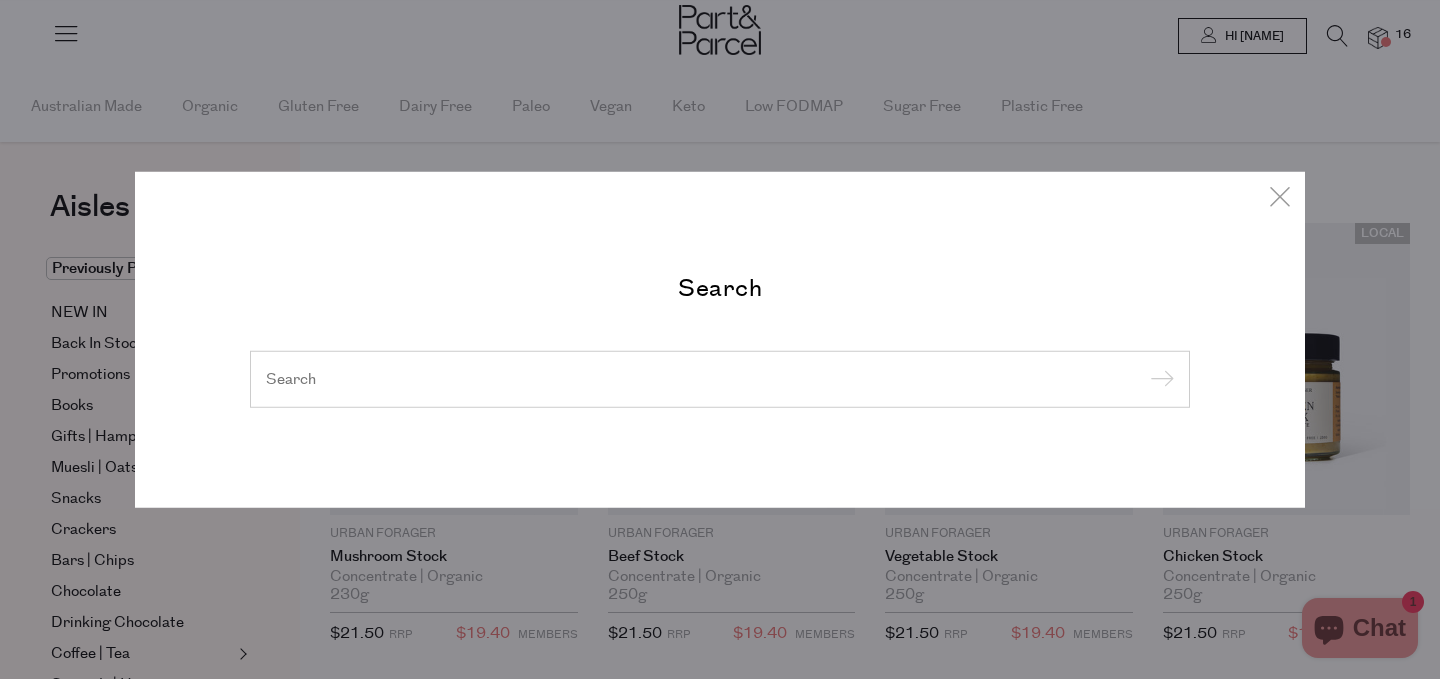 scroll, scrollTop: 0, scrollLeft: 0, axis: both 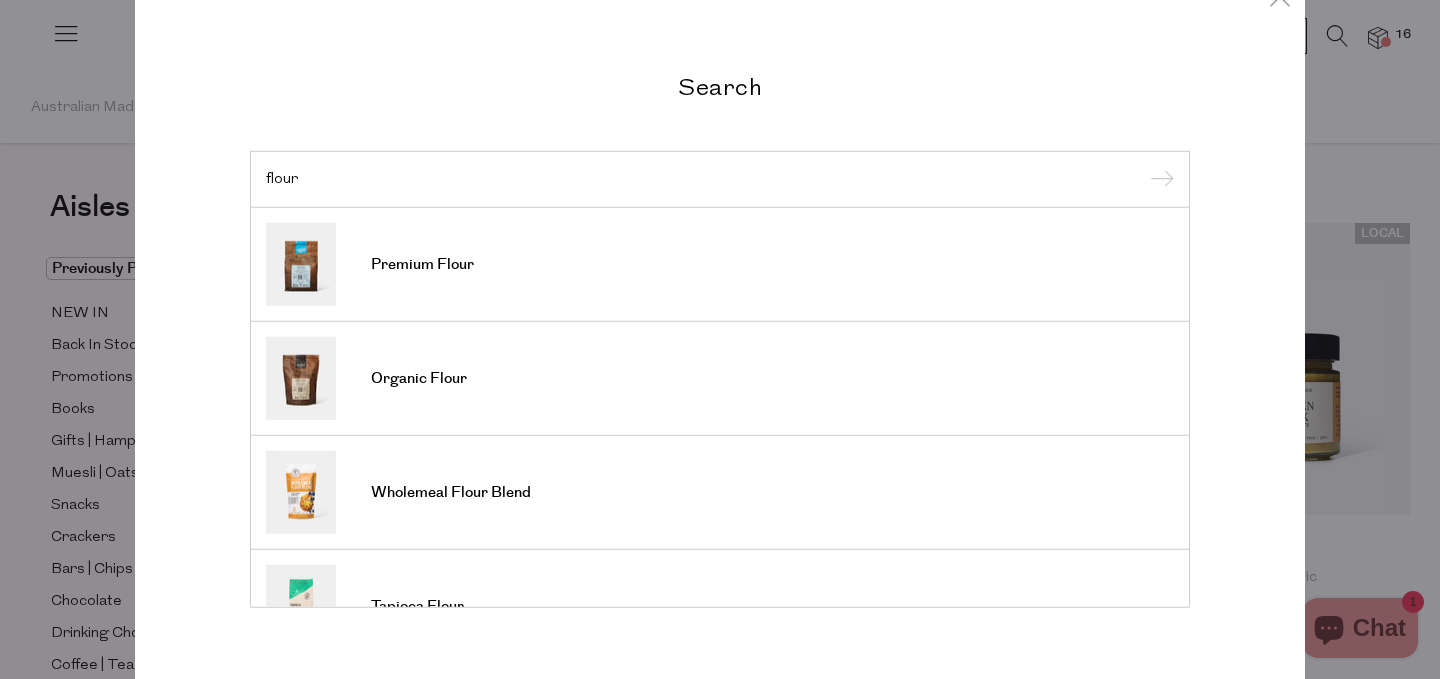 type on "flour" 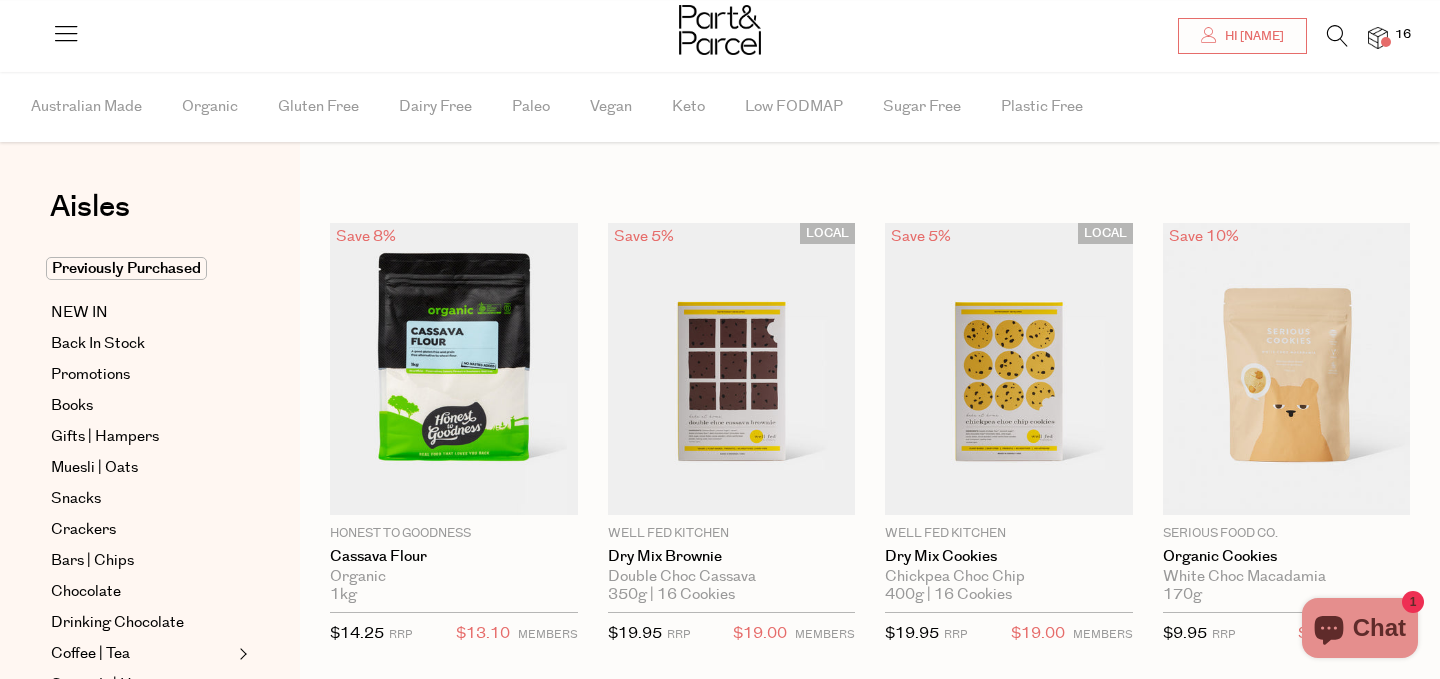 scroll, scrollTop: 110, scrollLeft: 0, axis: vertical 